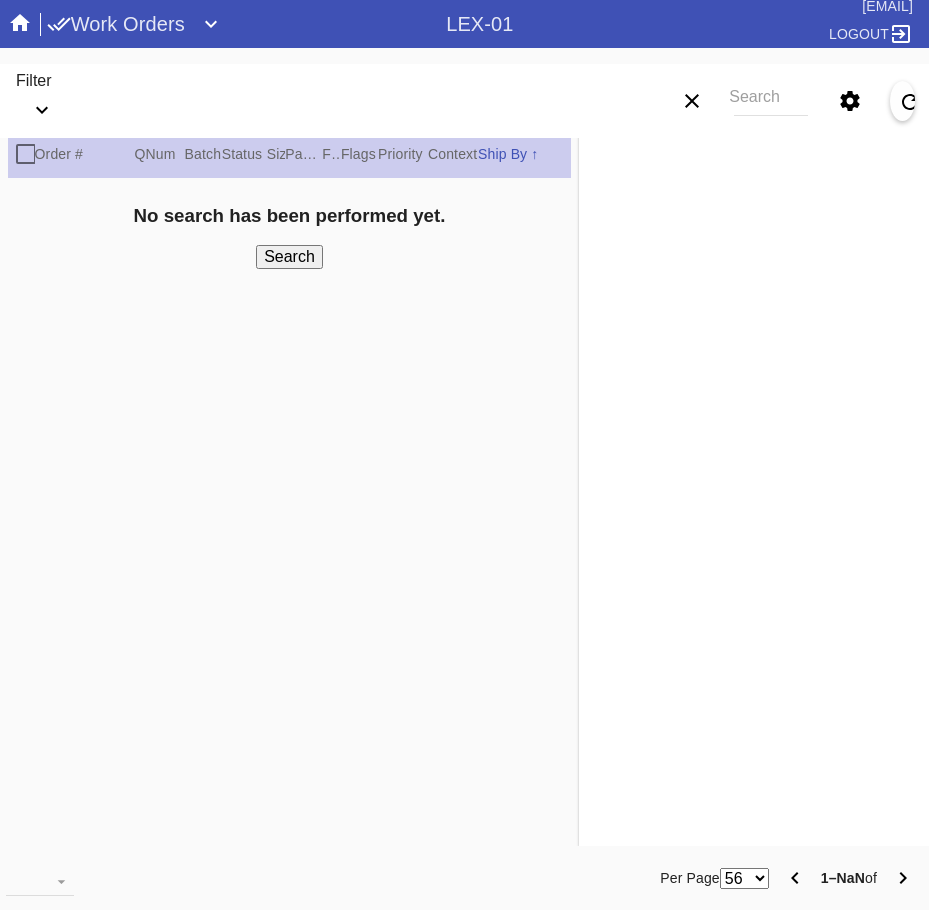 scroll, scrollTop: 0, scrollLeft: 0, axis: both 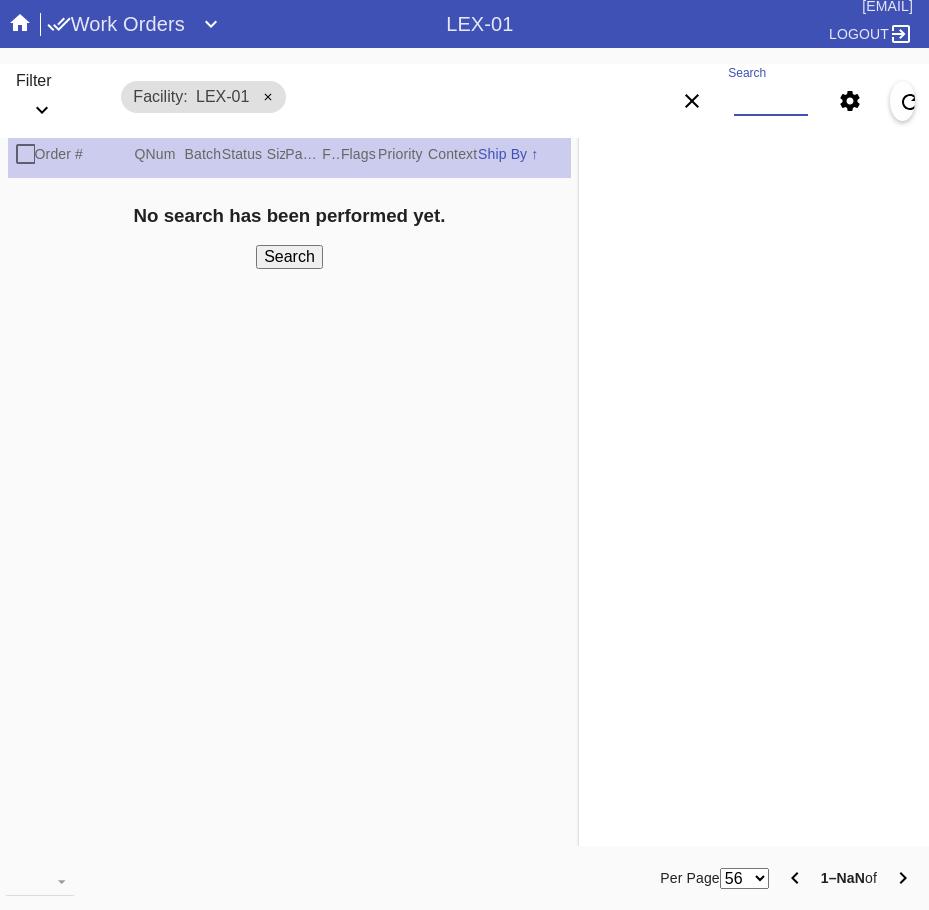 click on "Search" at bounding box center (771, 101) 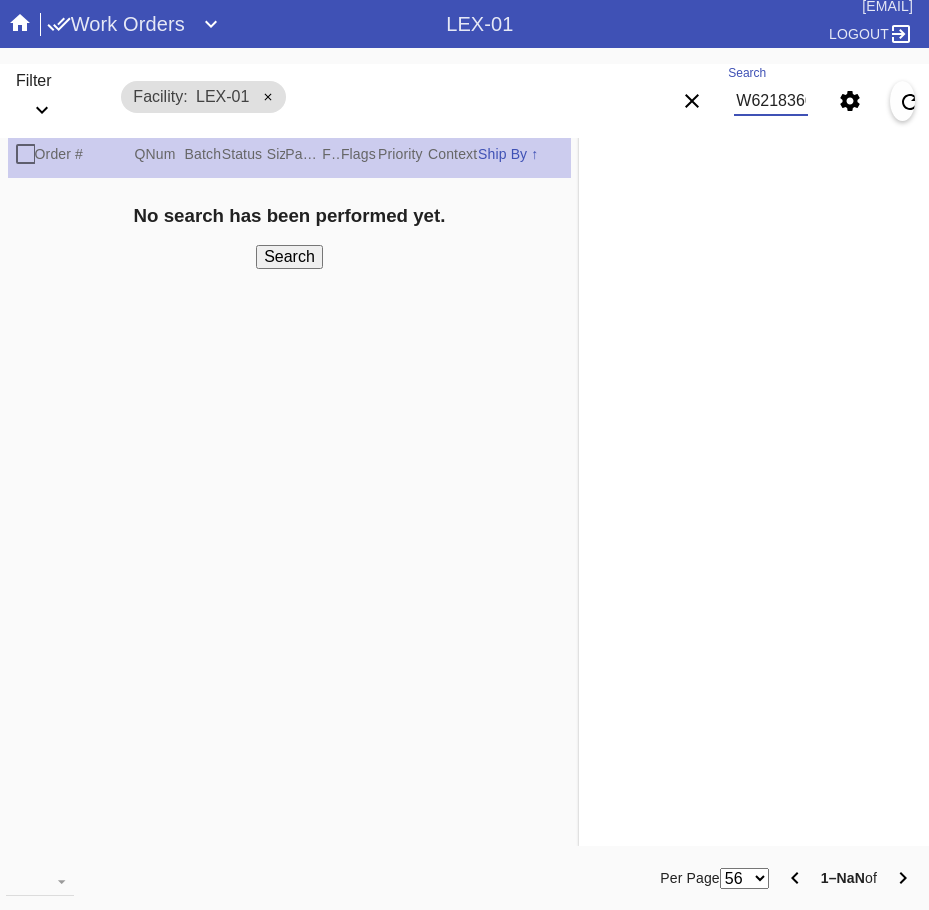 scroll, scrollTop: 0, scrollLeft: 79, axis: horizontal 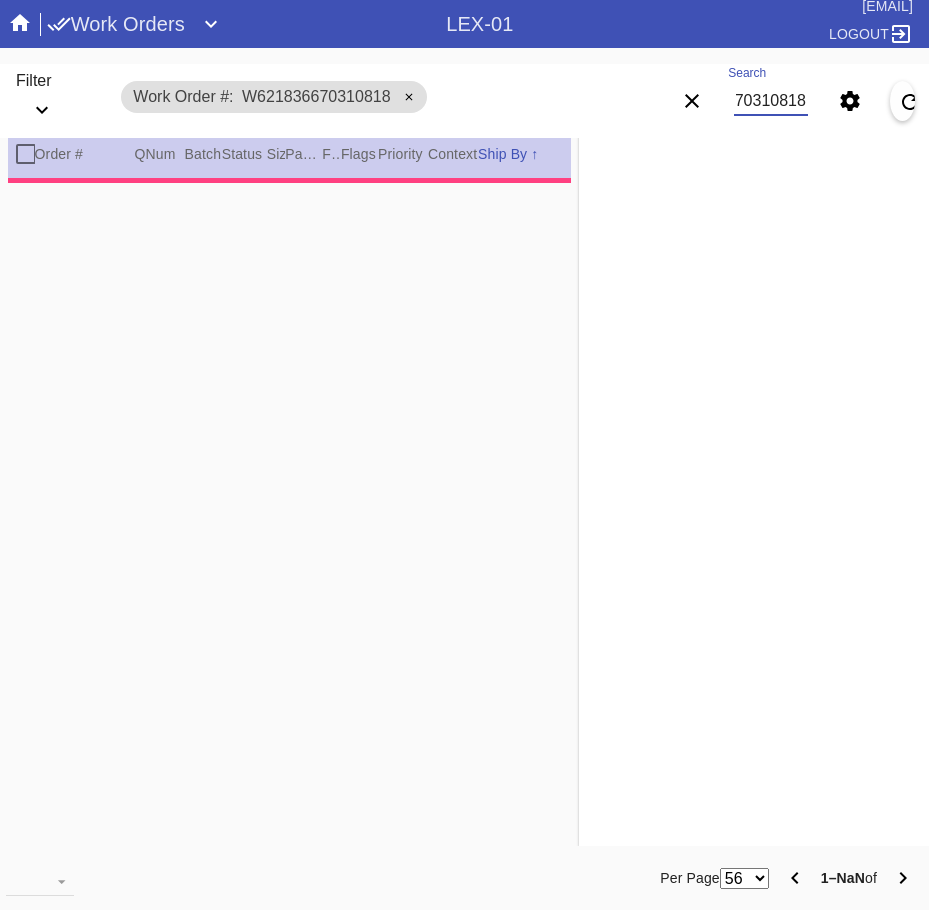 type on "3.5" 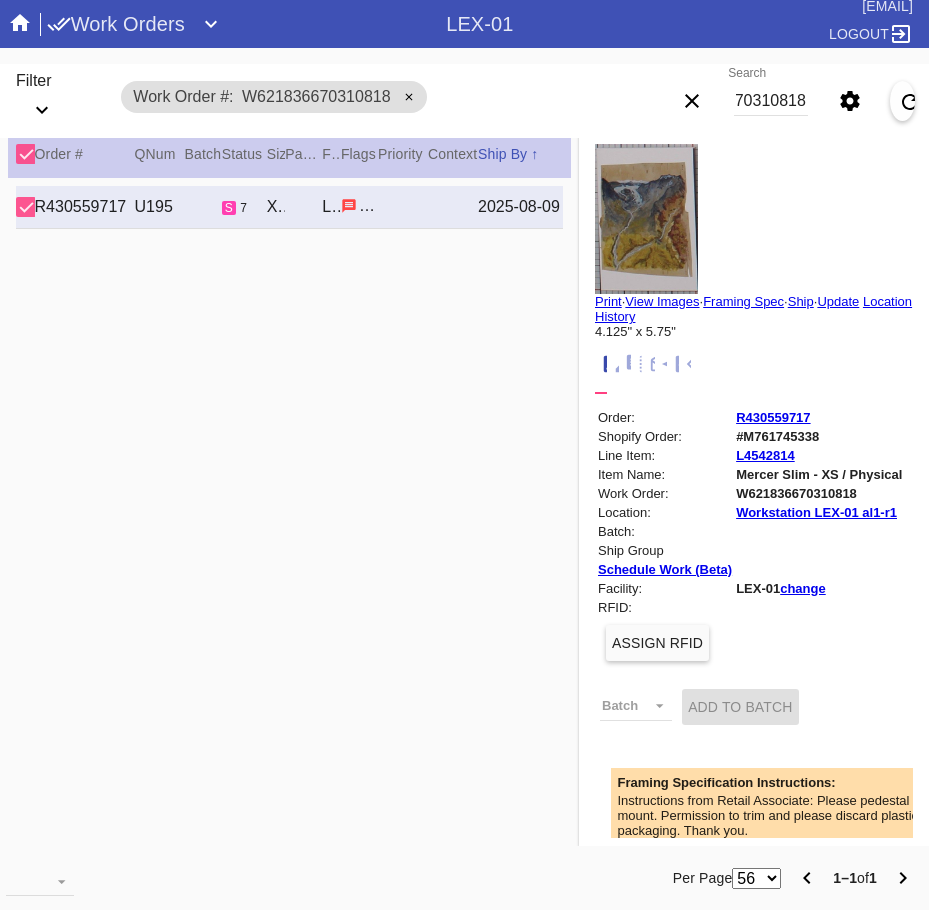 scroll, scrollTop: 0, scrollLeft: 0, axis: both 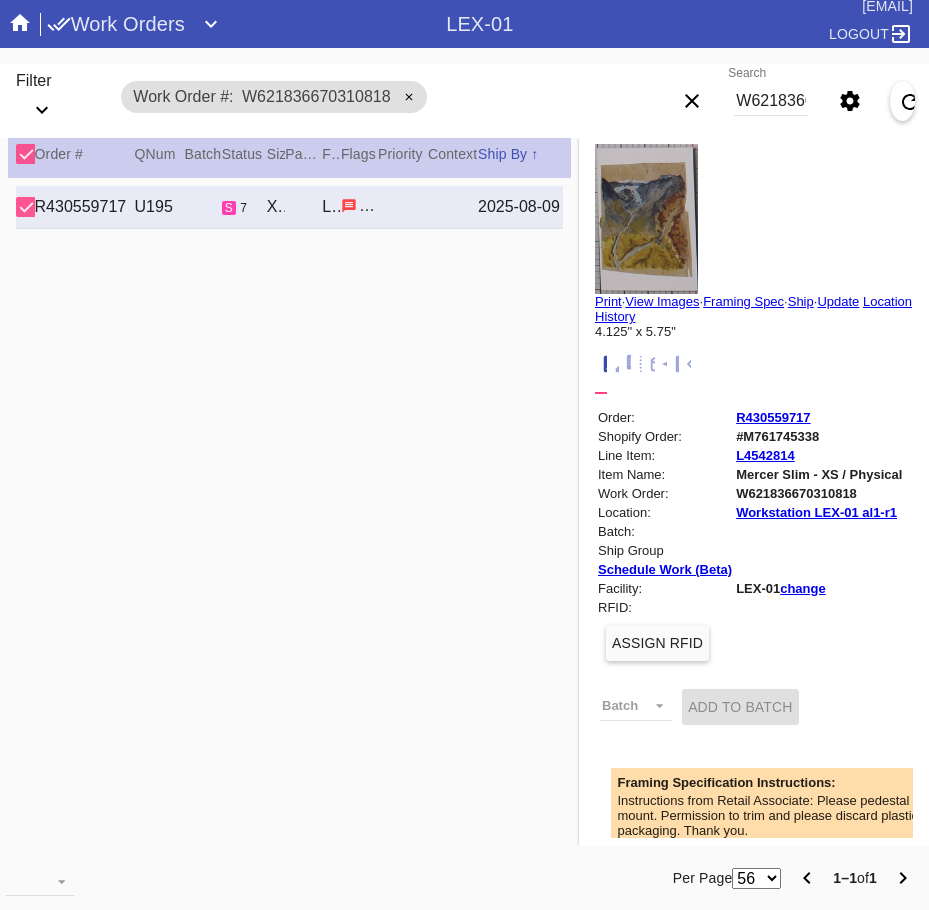 click on "Print  ·  View Images  ·  Framing Spec  ·  Ship  ·  Update   Location History 4.125" x 5.75"" at bounding box center (754, 316) 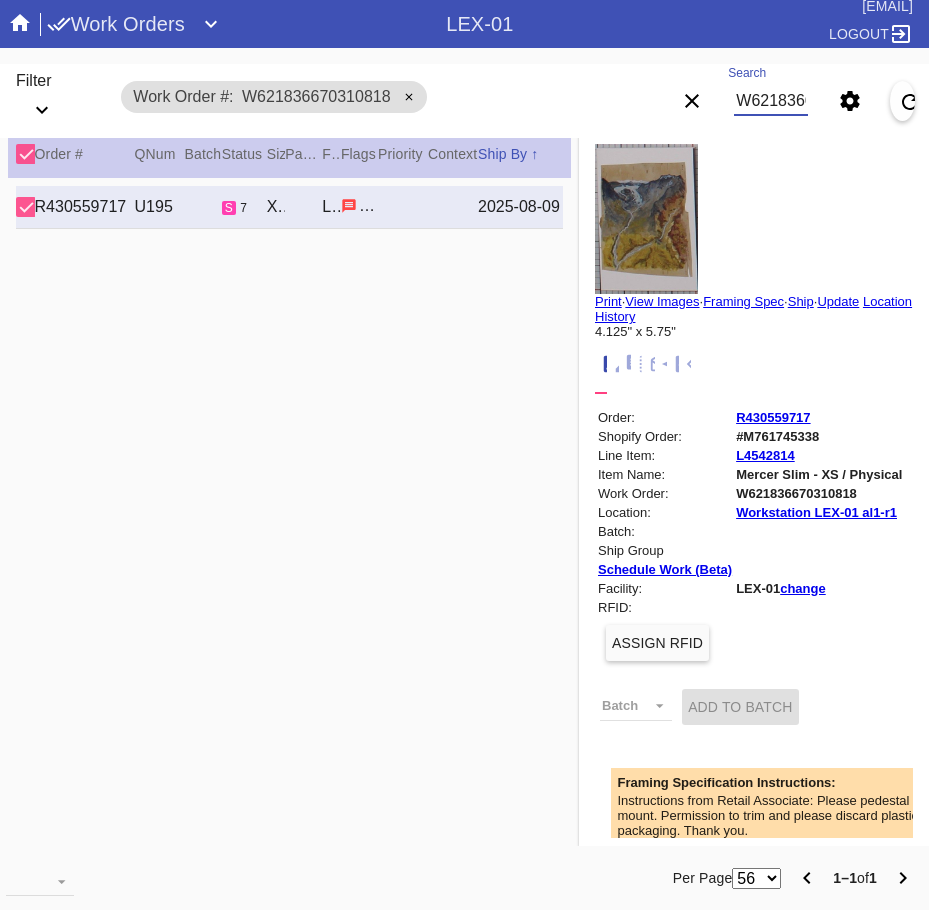 click on "W621836670310818" at bounding box center (771, 101) 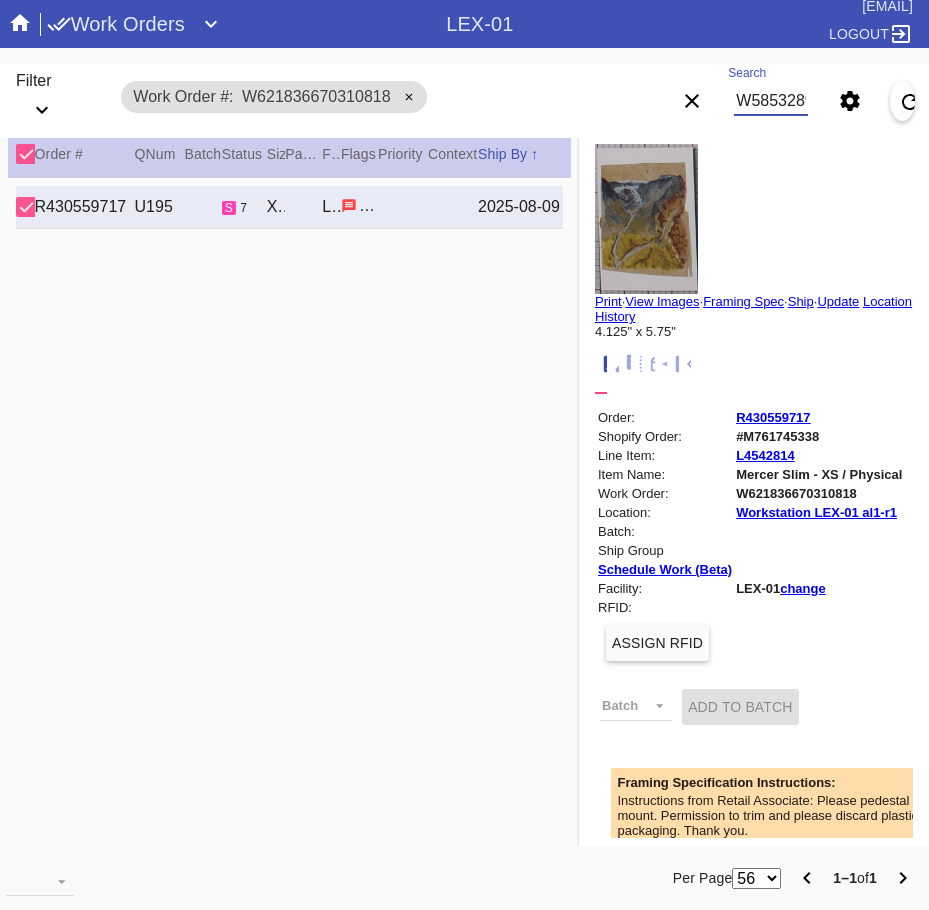 scroll, scrollTop: 0, scrollLeft: 79, axis: horizontal 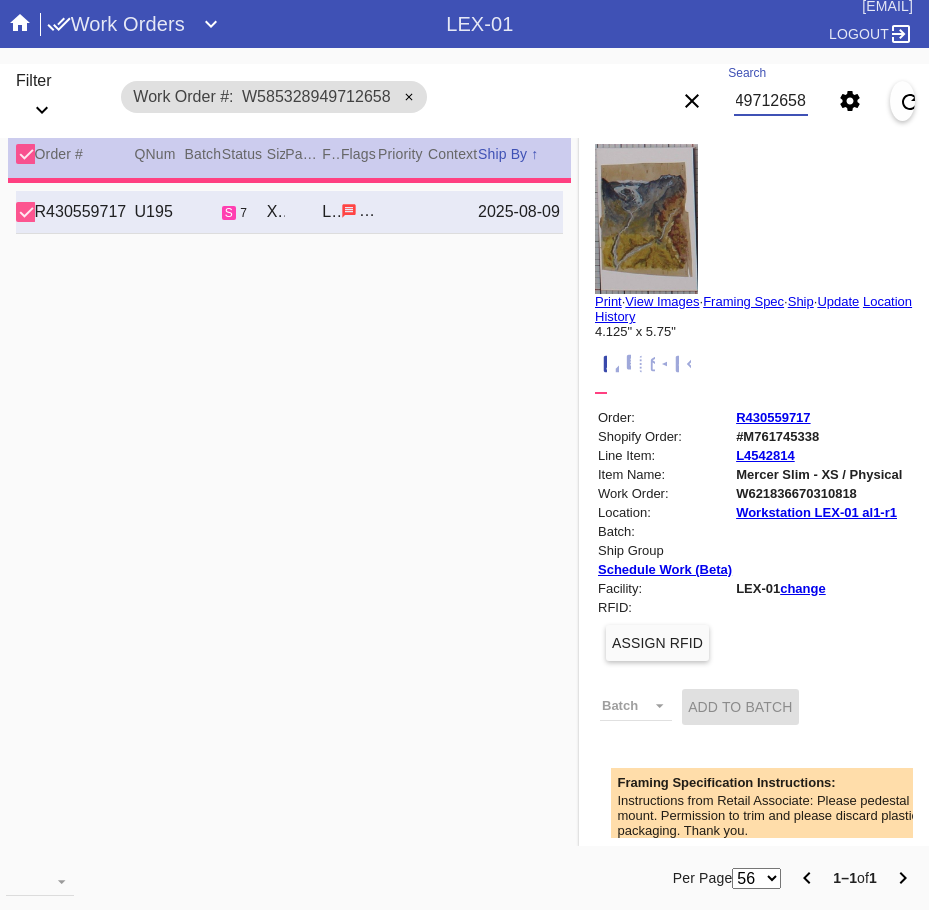 type on "1.5" 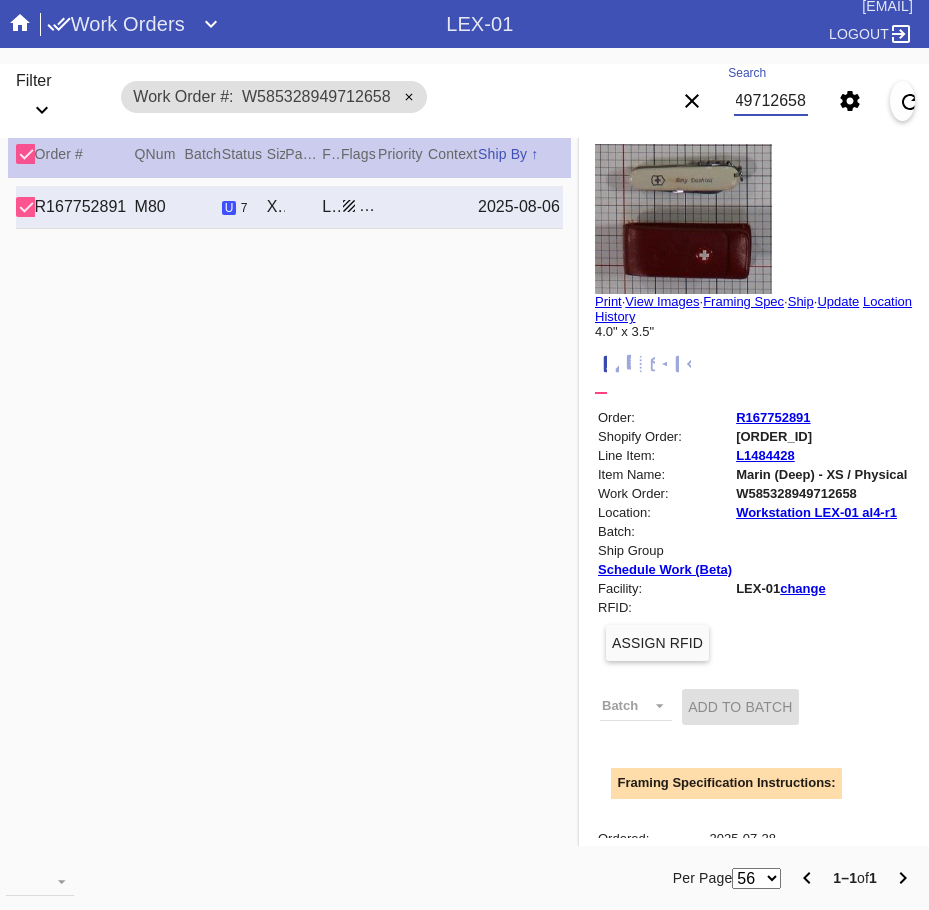 type on "W585328949712658" 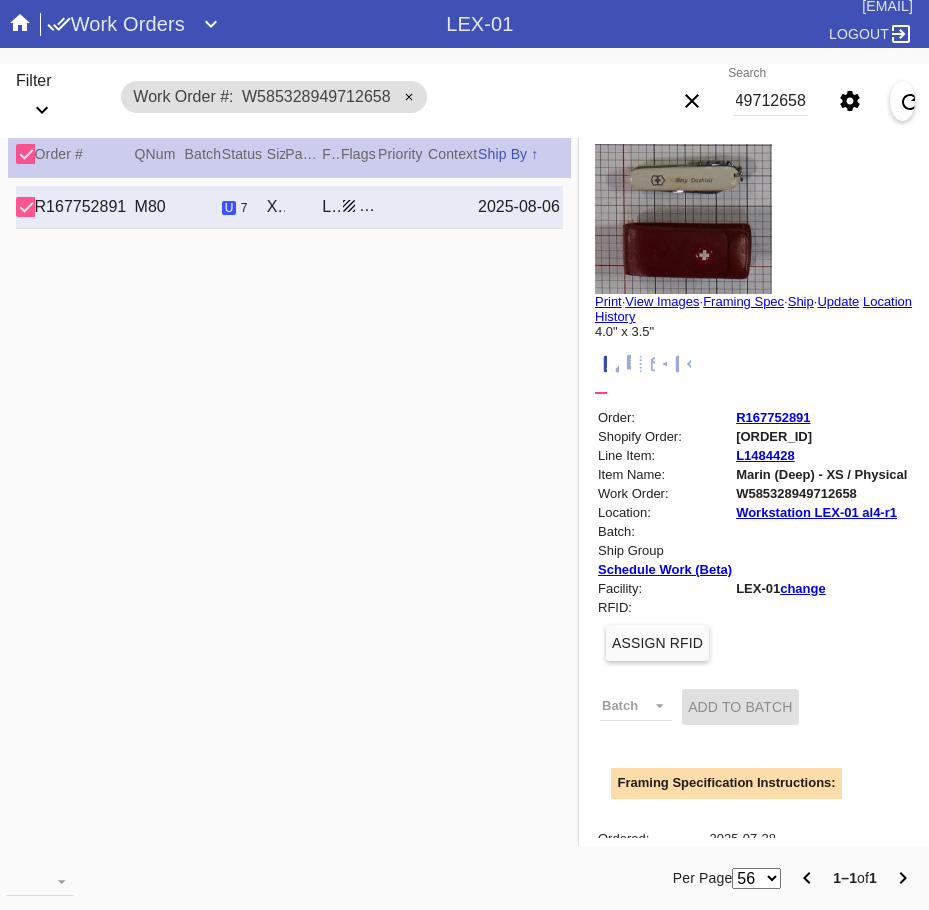 scroll, scrollTop: 0, scrollLeft: 0, axis: both 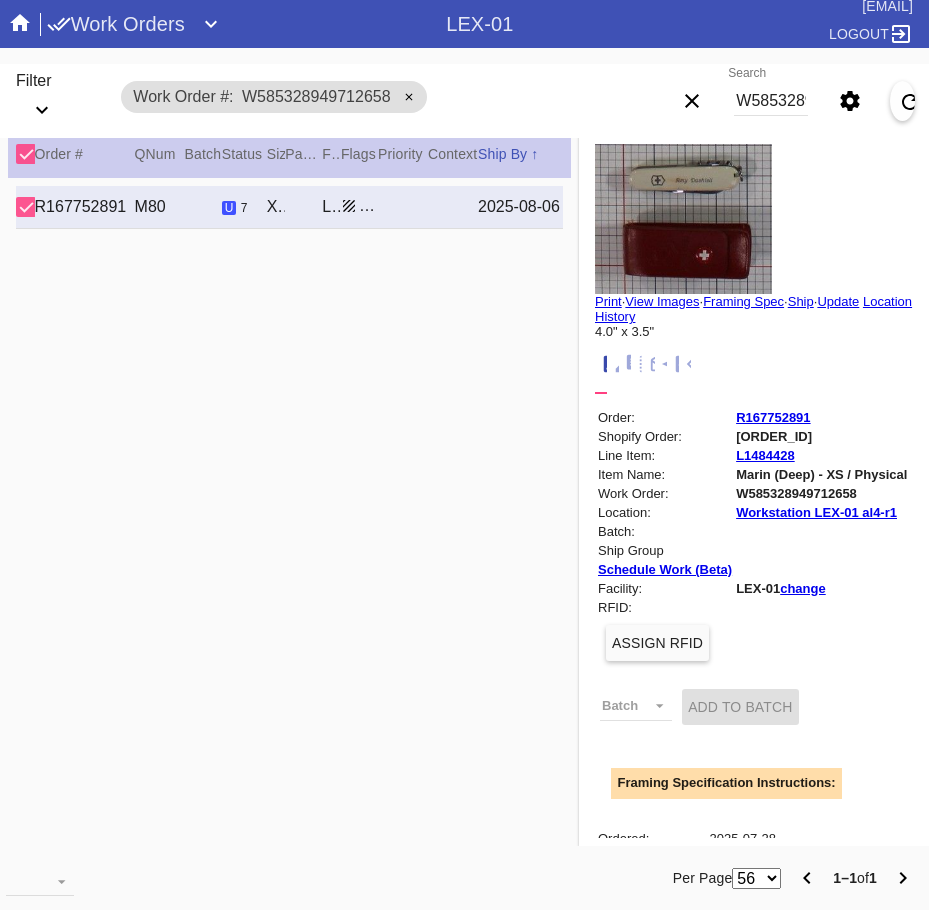 click on "Print" at bounding box center [608, 301] 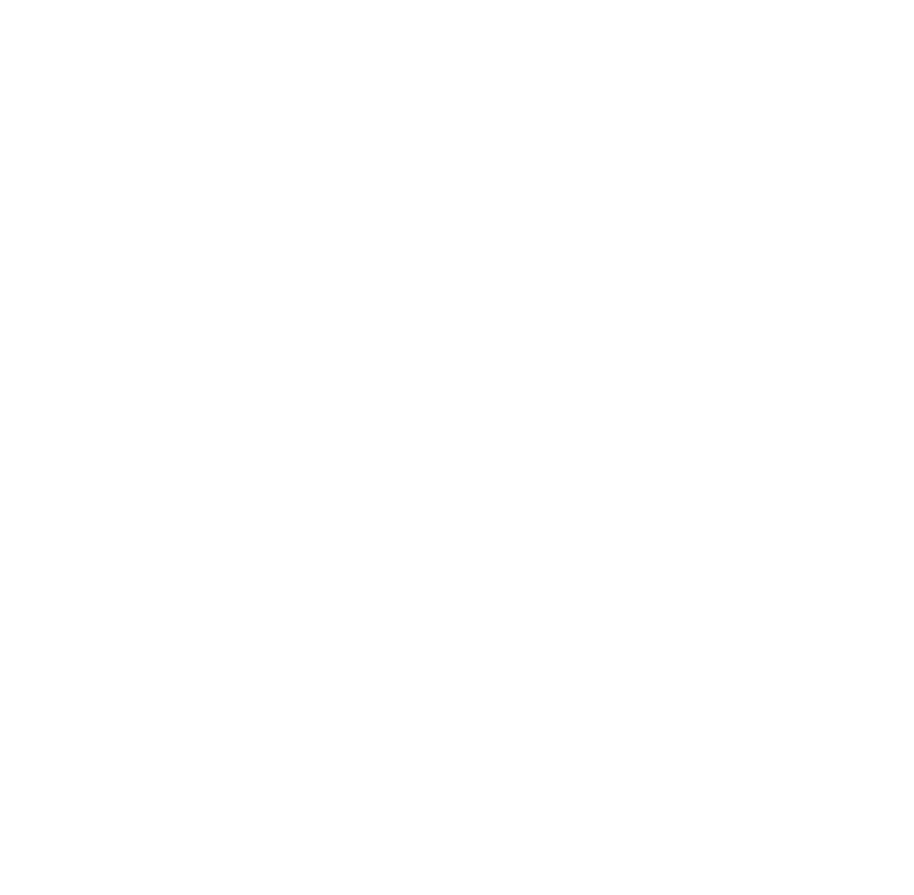 scroll, scrollTop: 0, scrollLeft: 0, axis: both 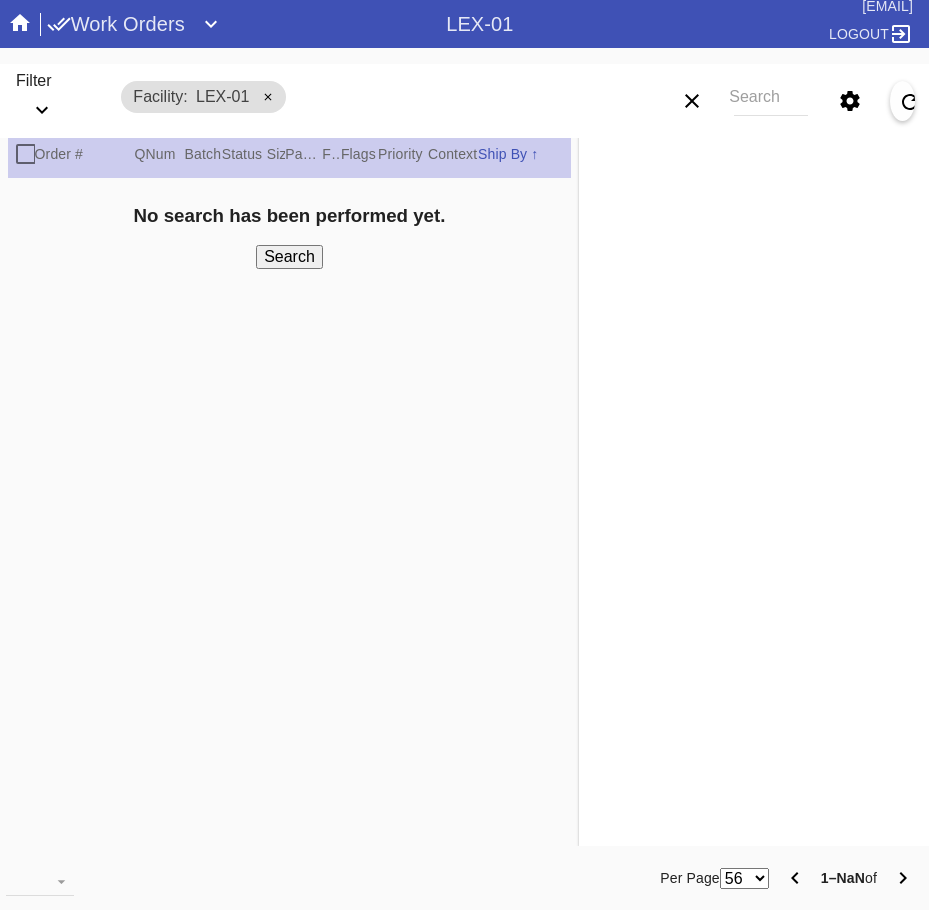 click on "Work Orders" at bounding box center (116, 24) 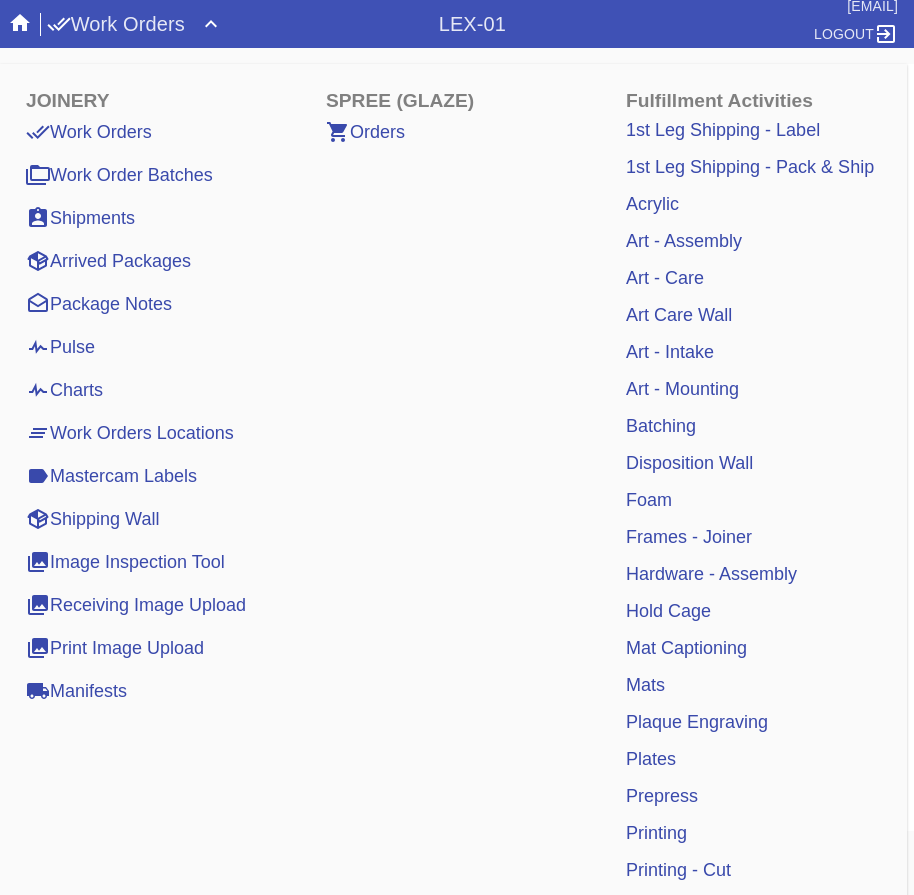 click on "Mat Captioning" at bounding box center (686, 648) 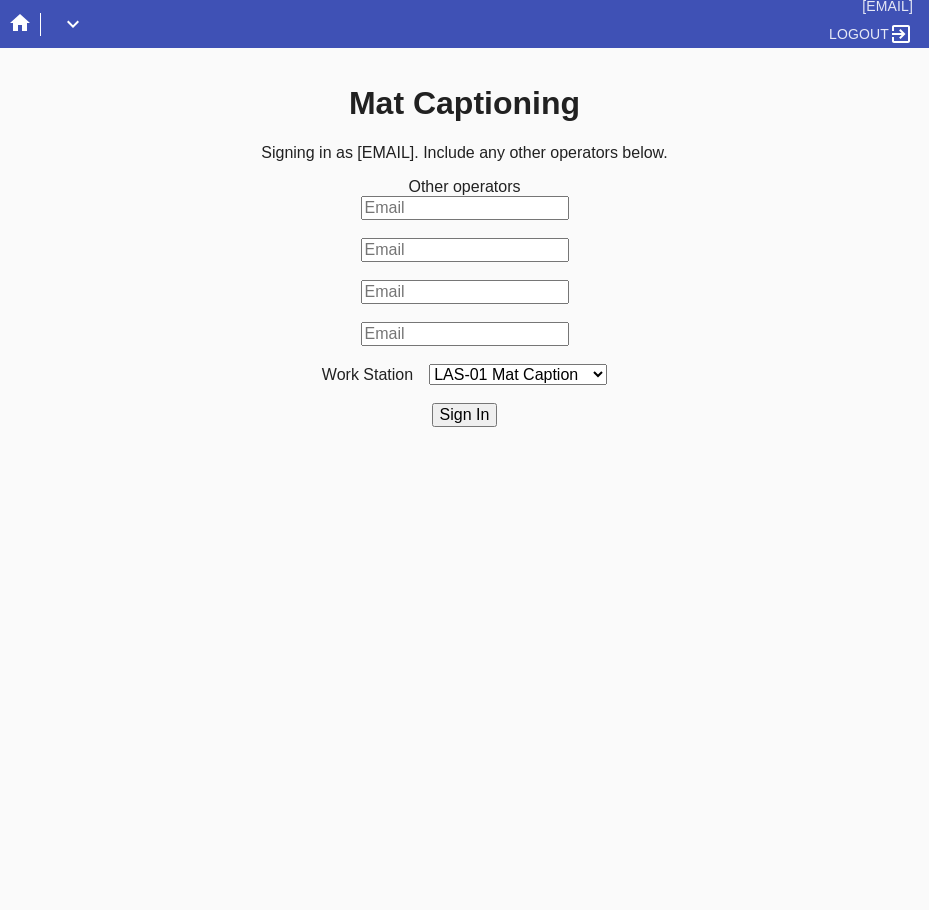 scroll, scrollTop: 0, scrollLeft: 0, axis: both 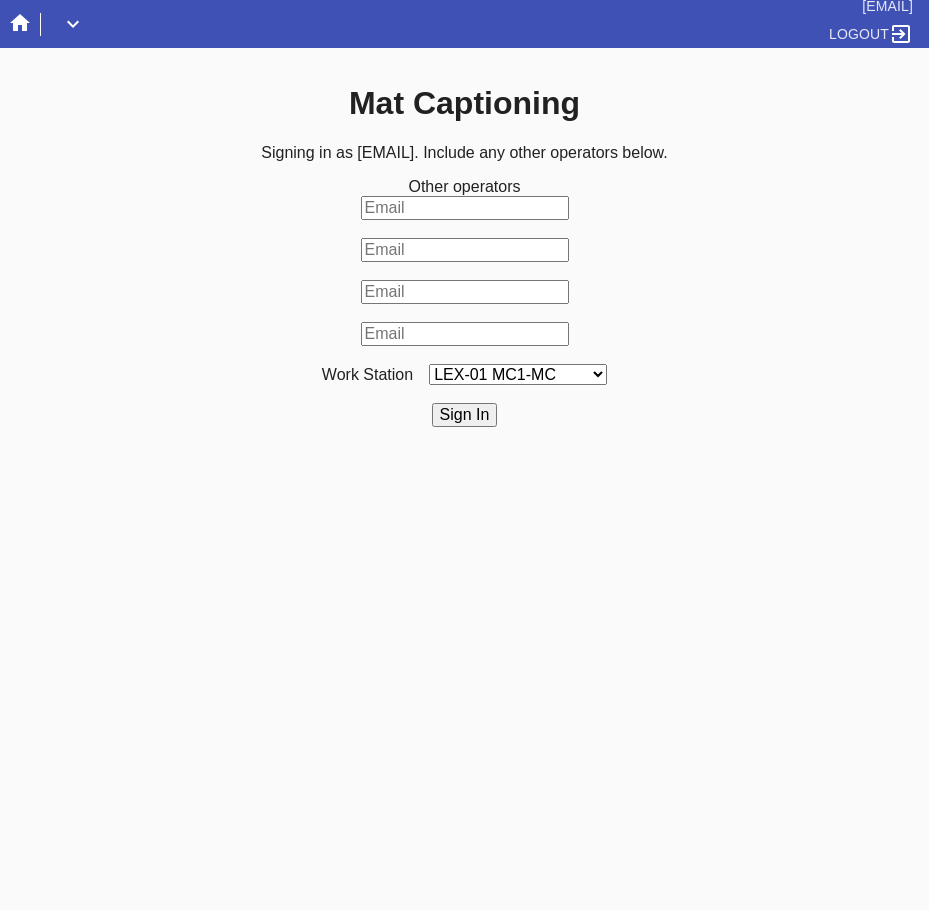 click on "LAS-01 Mat Caption
LEX-01 MC1-MC
DCA-05 Mat Captions" at bounding box center [518, 374] 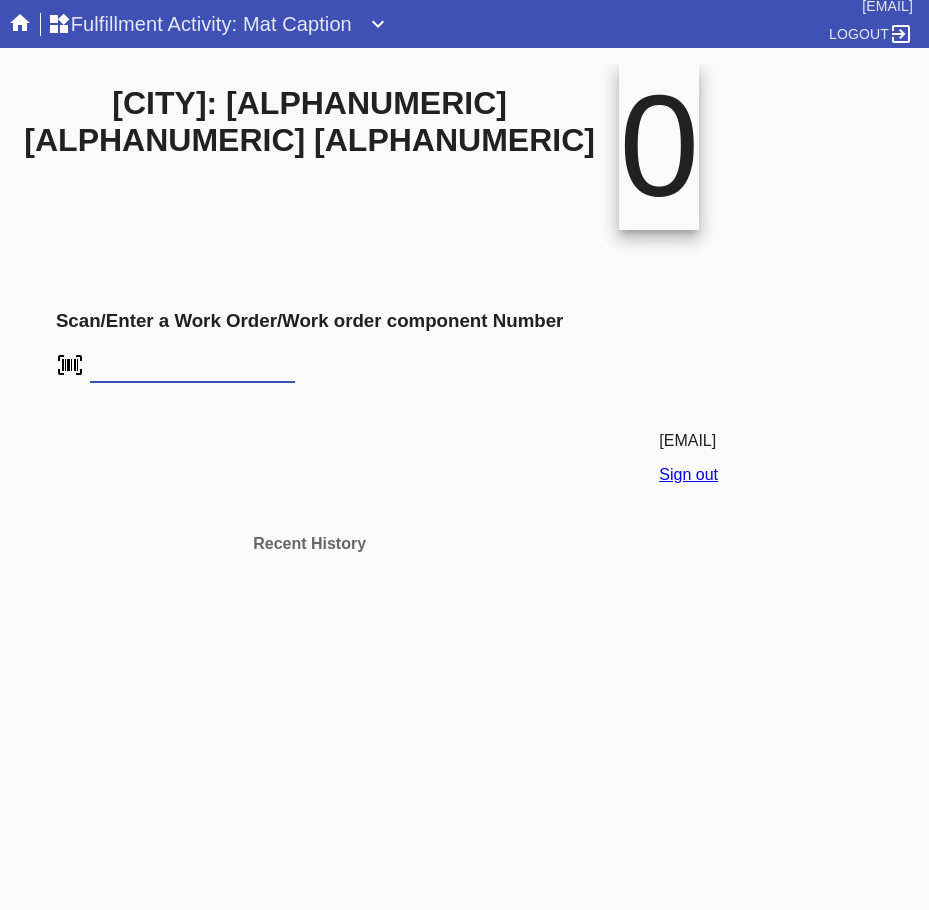 scroll, scrollTop: 0, scrollLeft: 0, axis: both 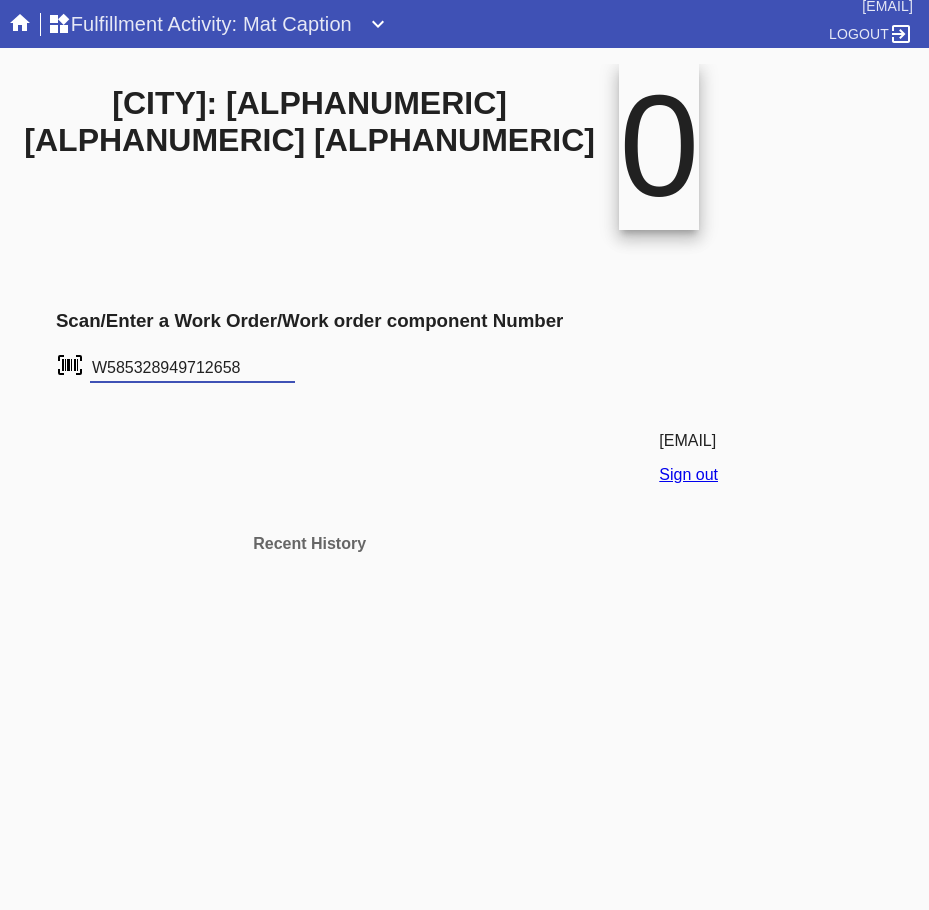 type on "W585328949712658" 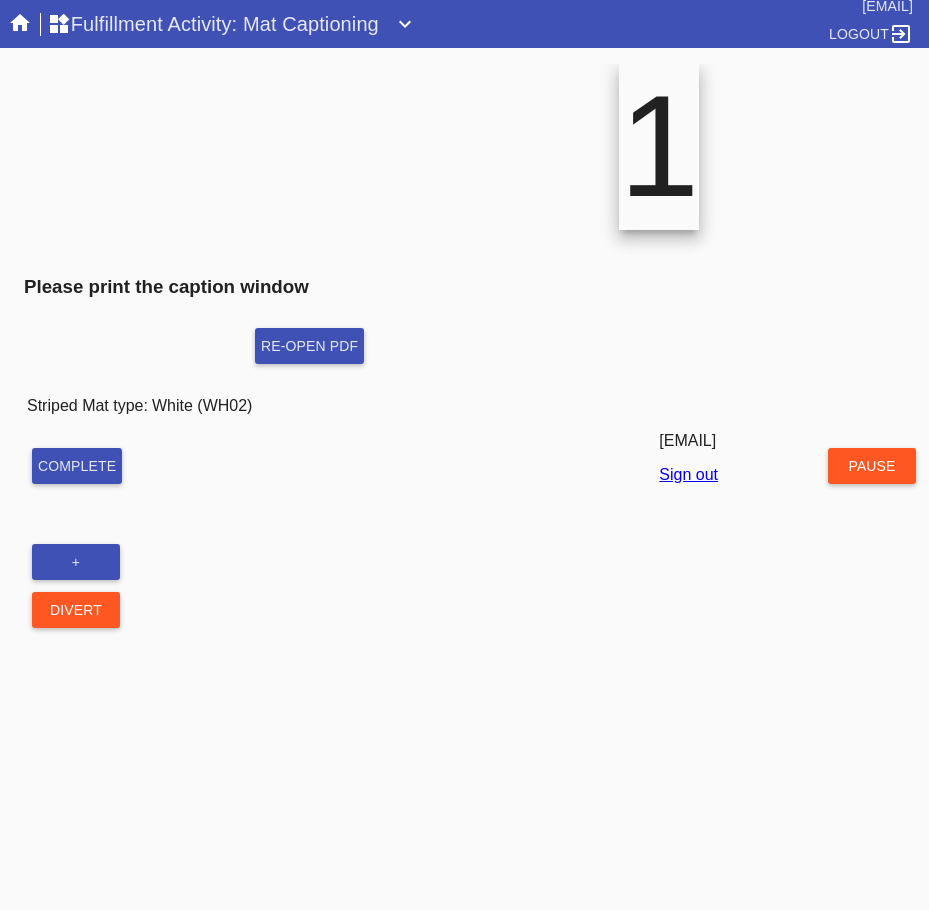 scroll, scrollTop: 0, scrollLeft: 0, axis: both 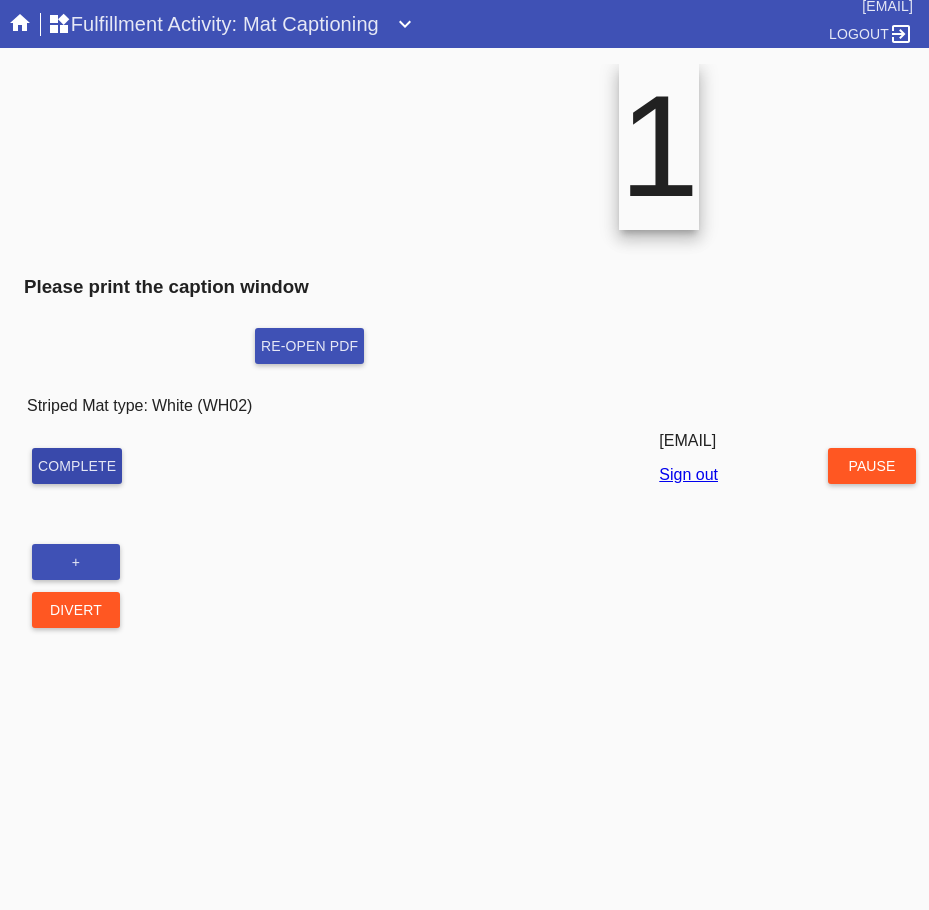 click on "Complete" at bounding box center [77, 466] 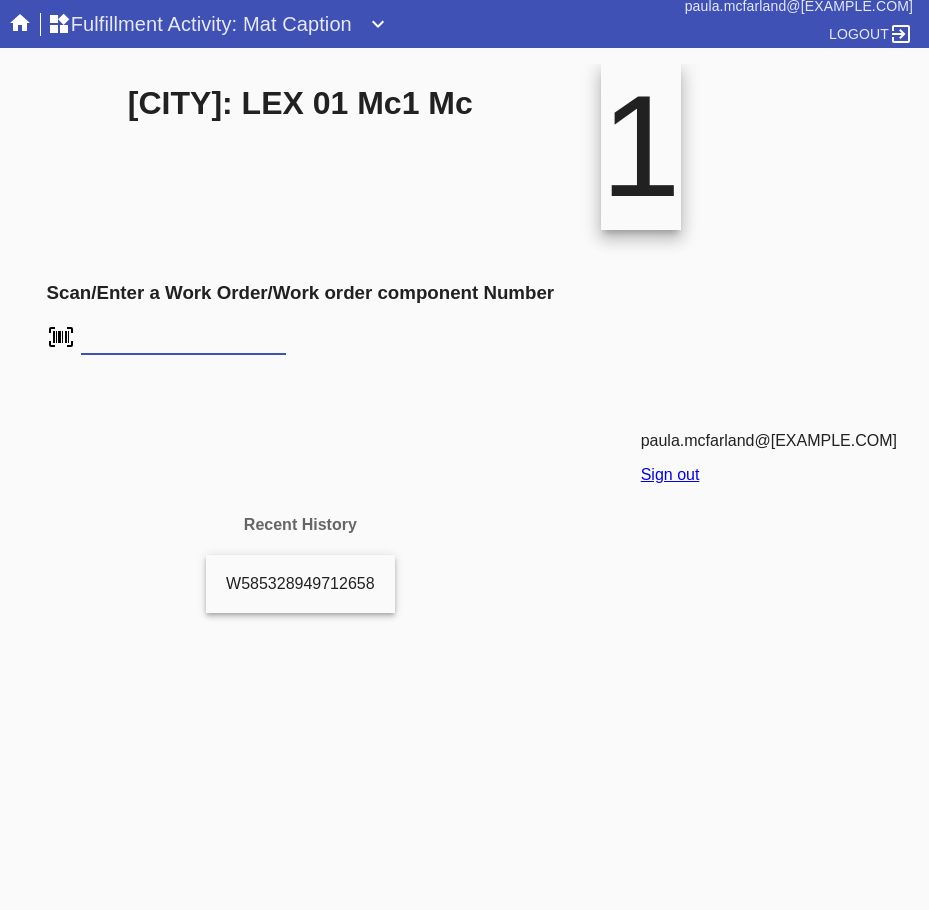 scroll, scrollTop: 0, scrollLeft: 0, axis: both 